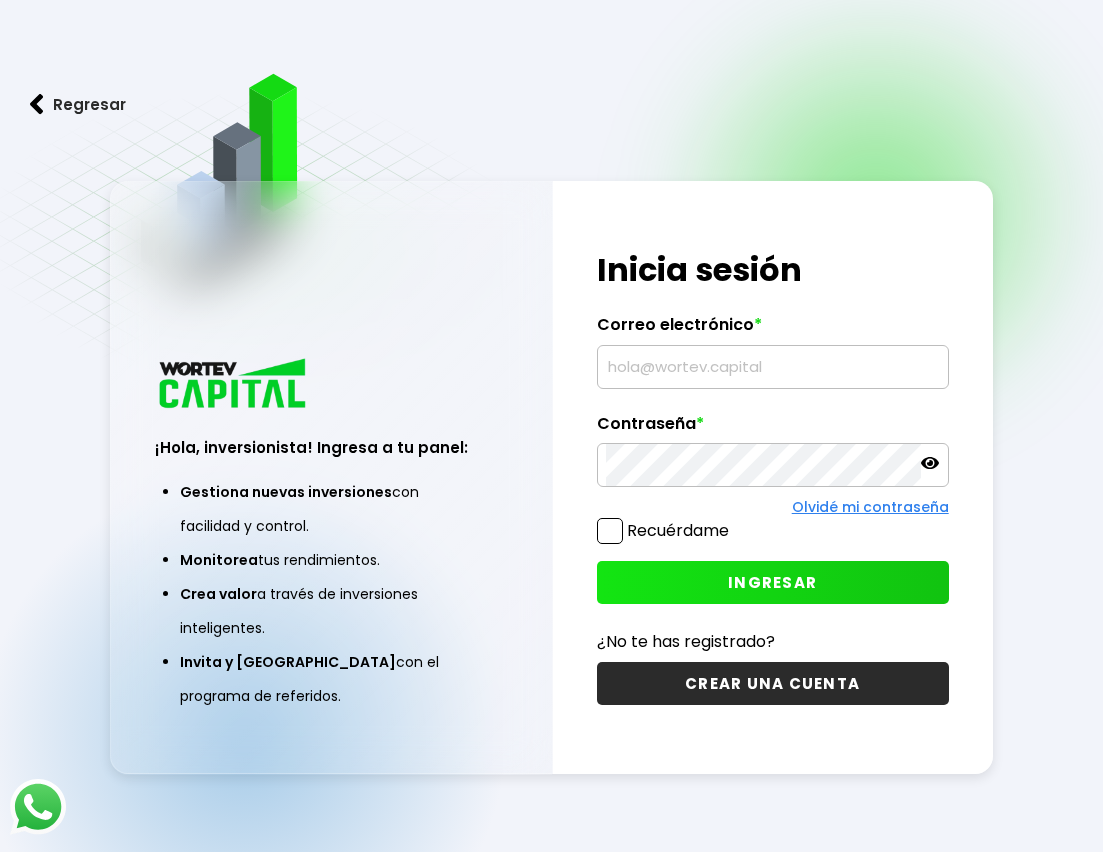scroll, scrollTop: 0, scrollLeft: 0, axis: both 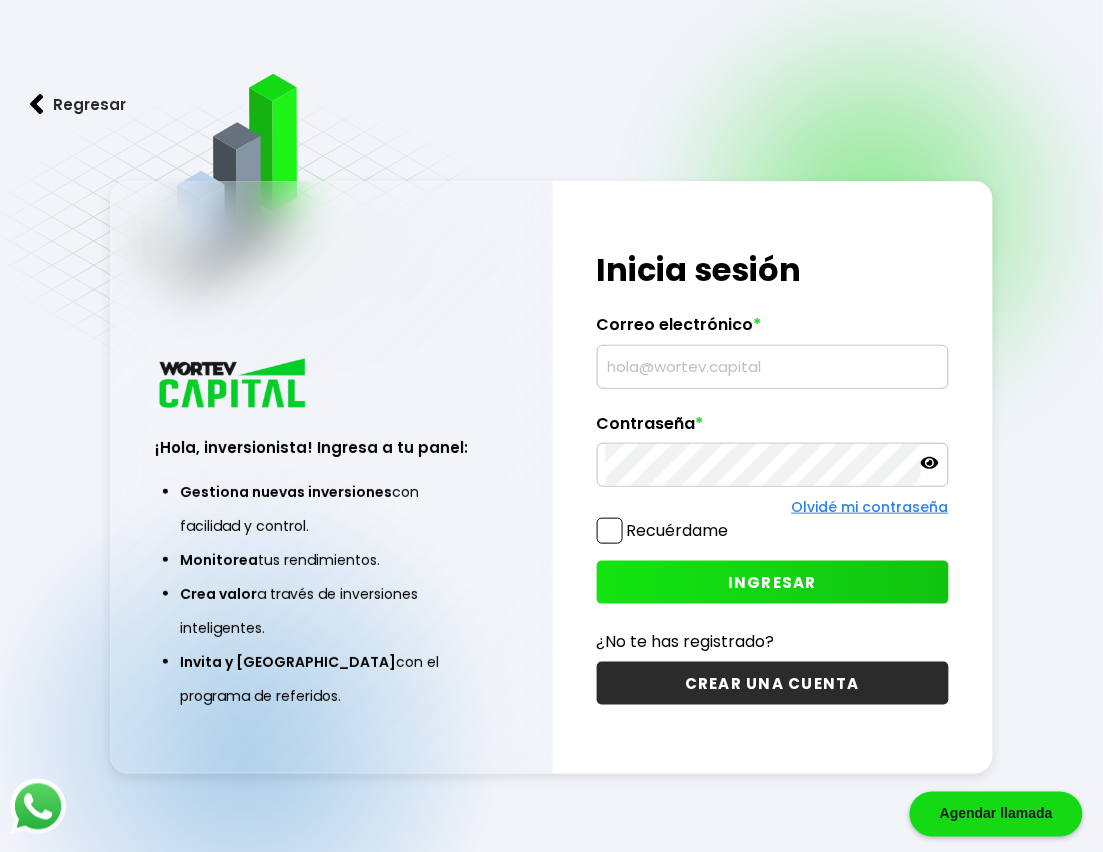 click at bounding box center (773, 367) 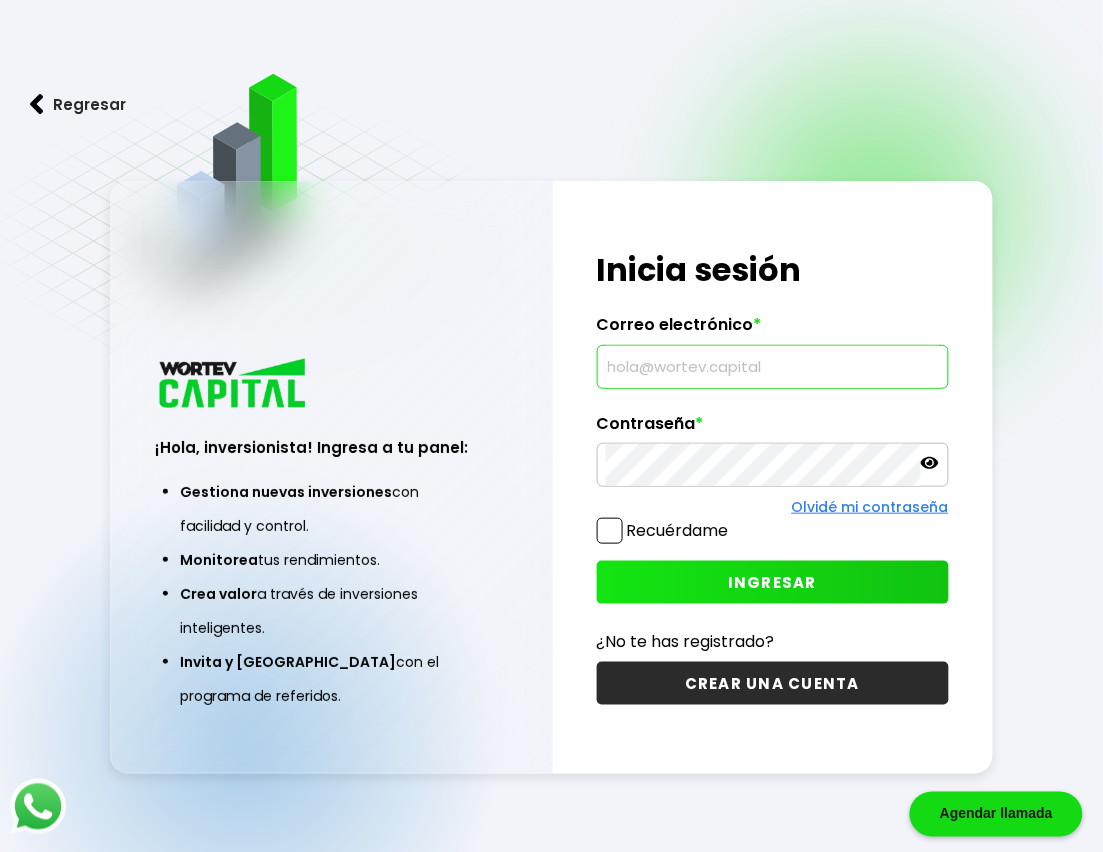 type on "[EMAIL_ADDRESS][DOMAIN_NAME]" 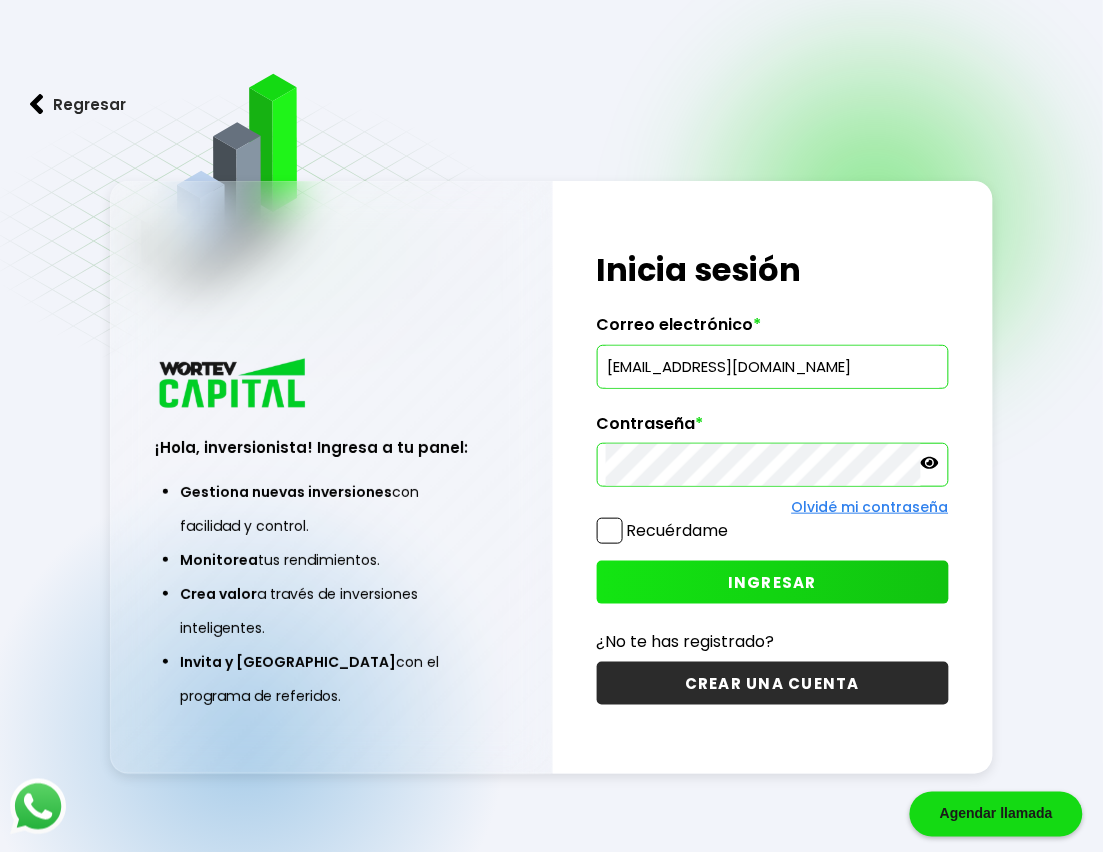 click on "INGRESAR" at bounding box center (773, 582) 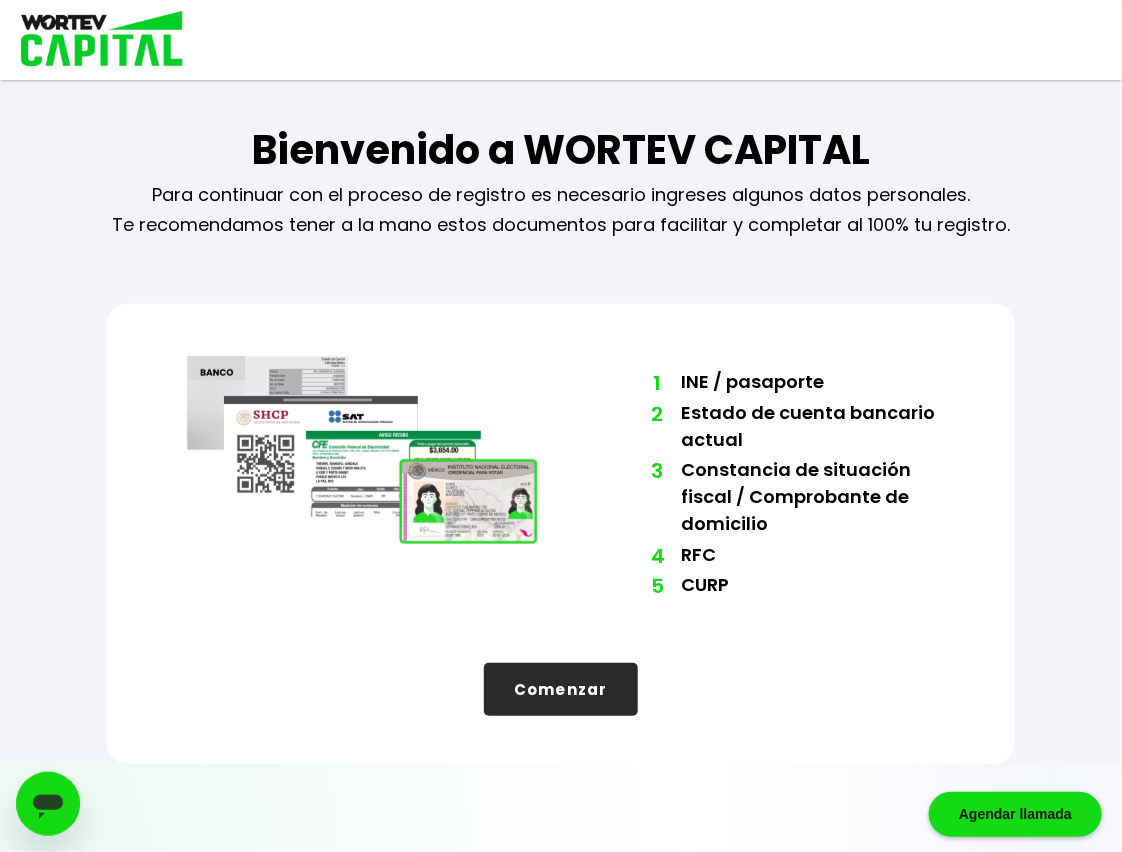click on "Comenzar" at bounding box center [561, 689] 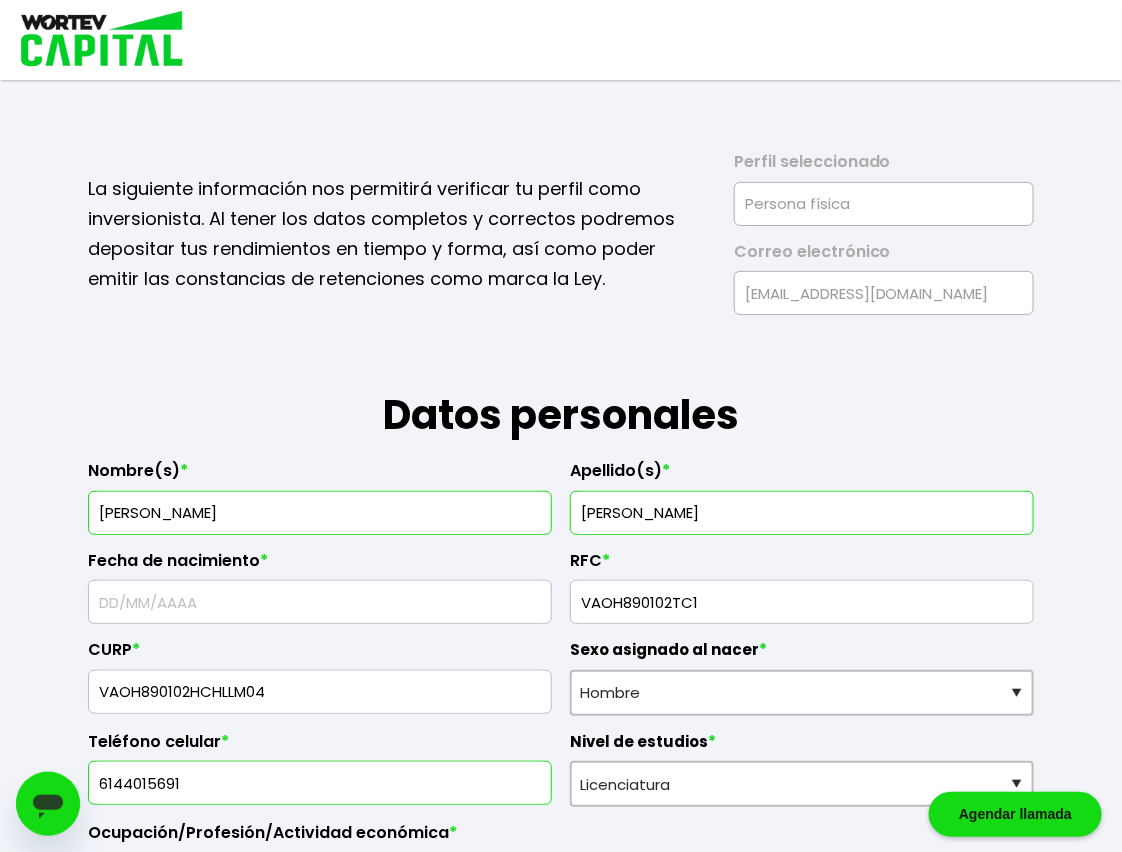 type on "[DATE]" 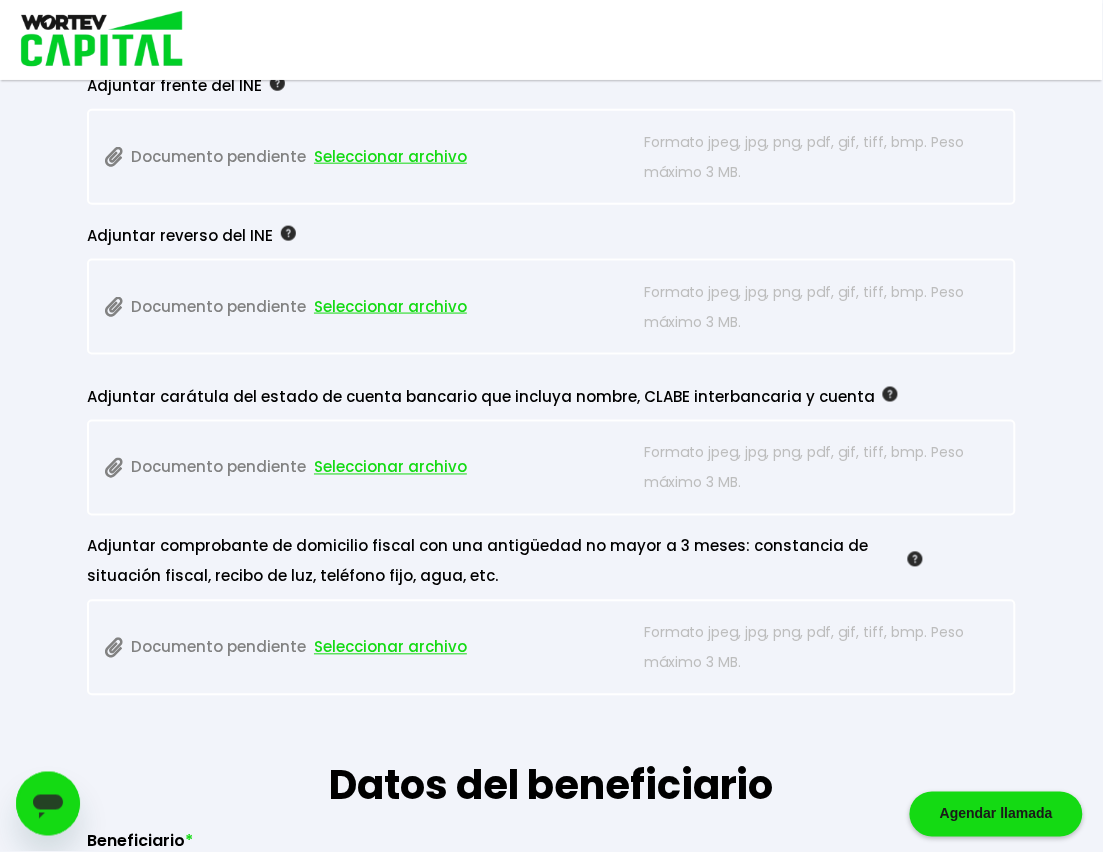 scroll, scrollTop: 1750, scrollLeft: 0, axis: vertical 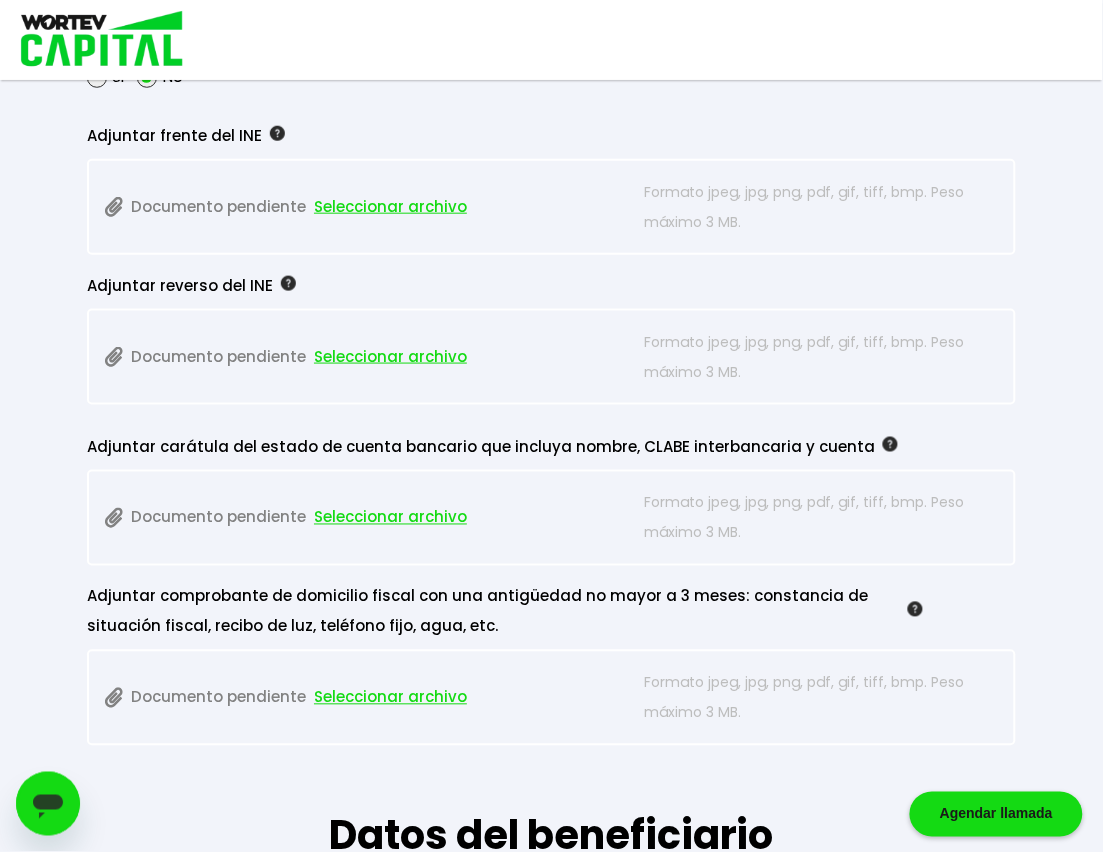 click on "Seleccionar archivo" at bounding box center [390, 207] 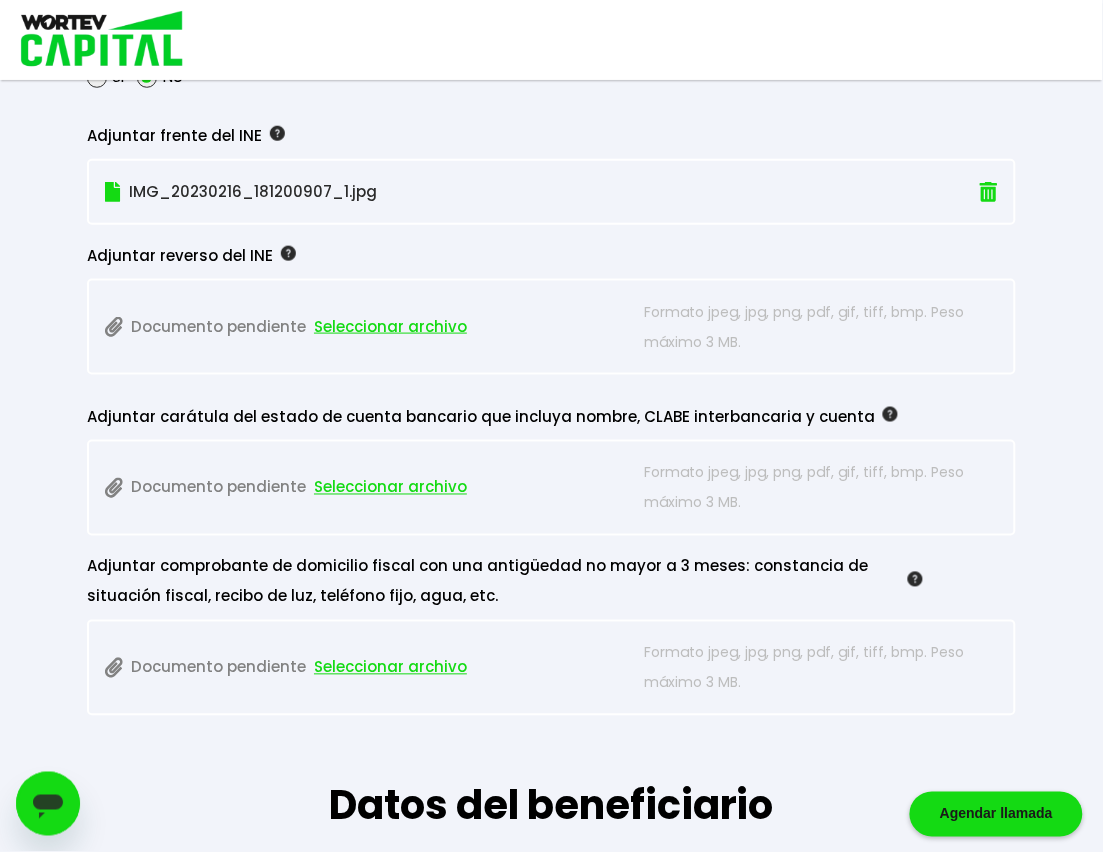 click on "Seleccionar archivo" at bounding box center [390, 327] 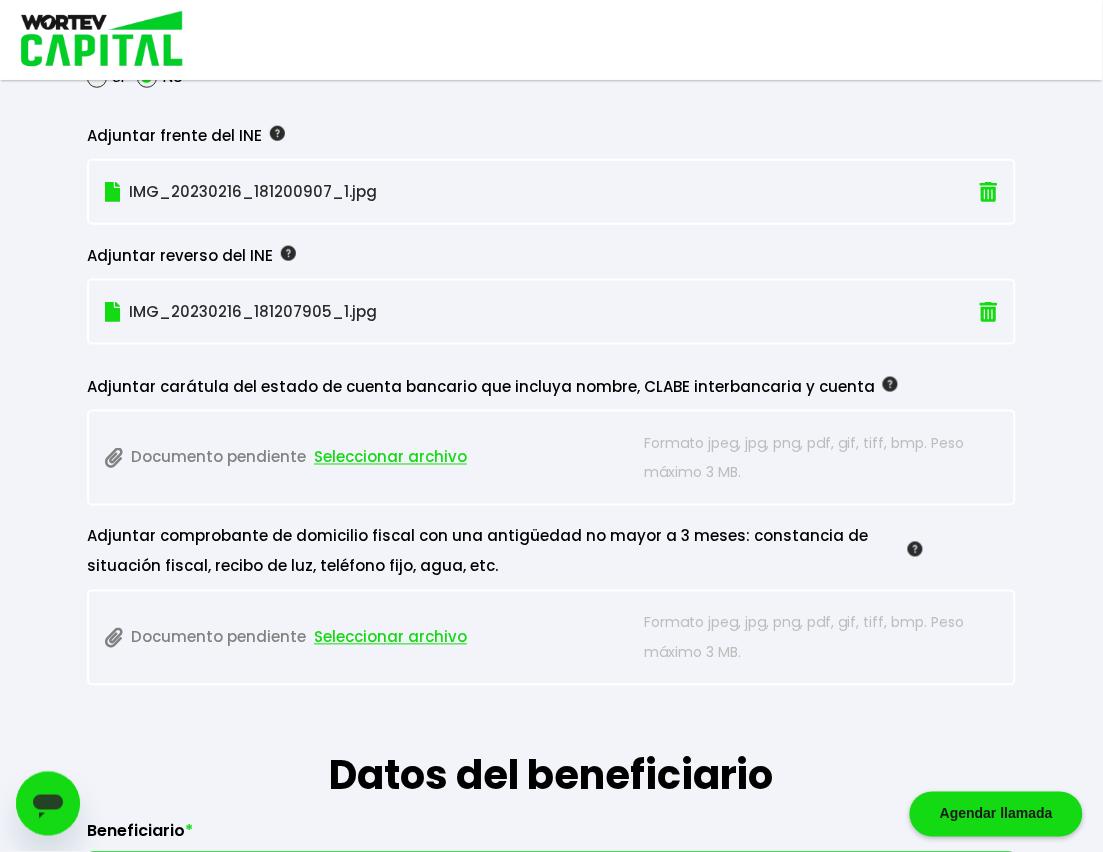 click on "Seleccionar archivo" at bounding box center (390, 458) 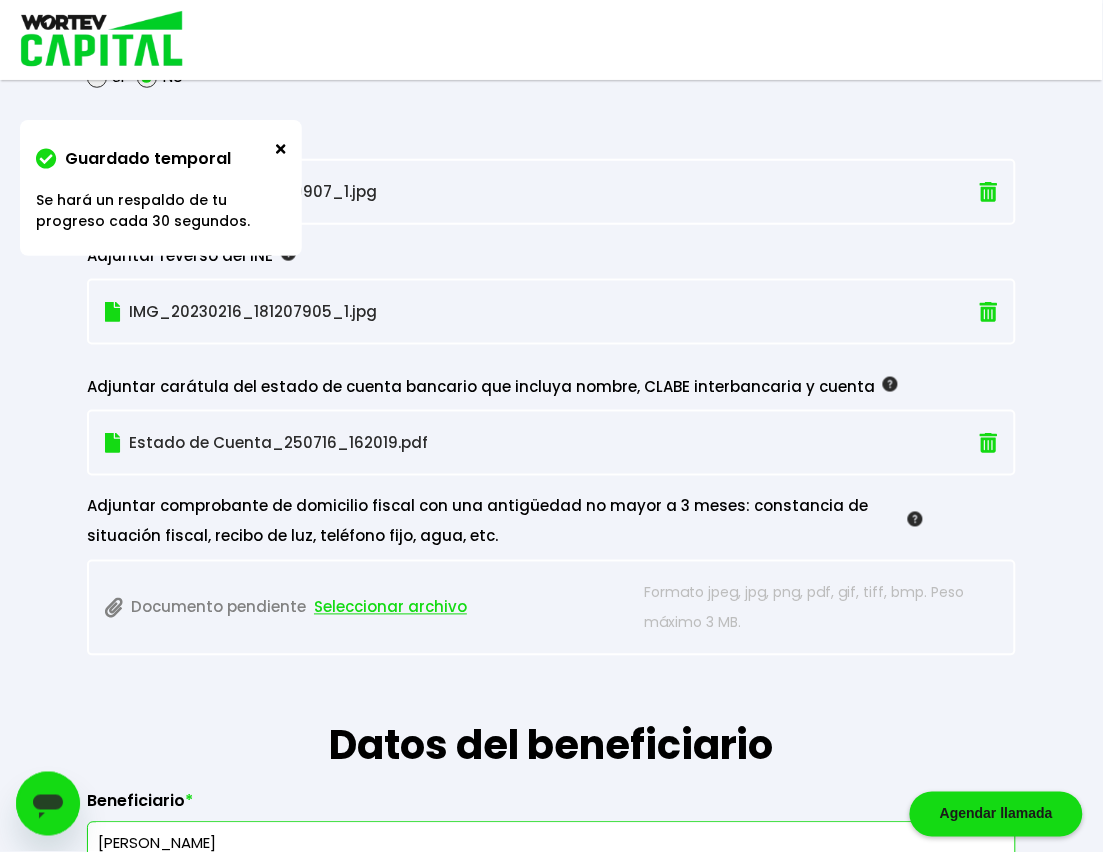 click on "Seleccionar archivo" at bounding box center (390, 608) 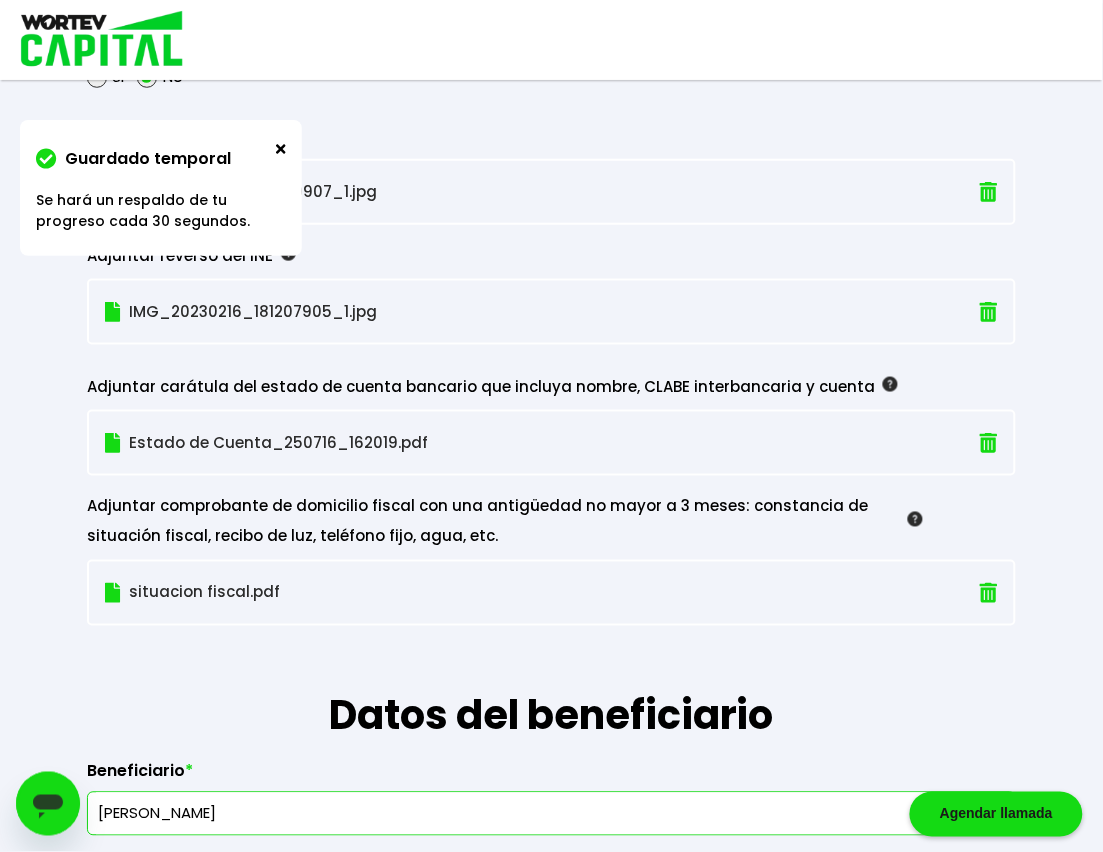 click on "Datos del beneficiario" at bounding box center (551, 686) 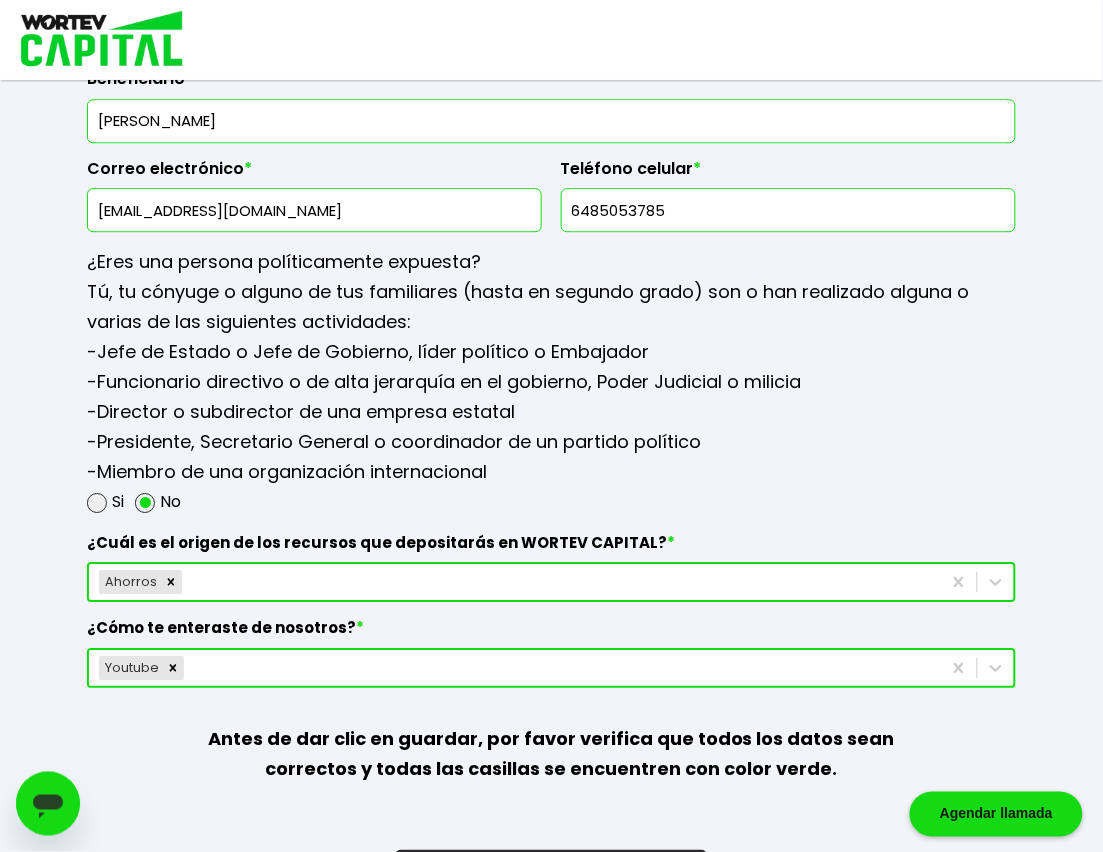 scroll, scrollTop: 2517, scrollLeft: 0, axis: vertical 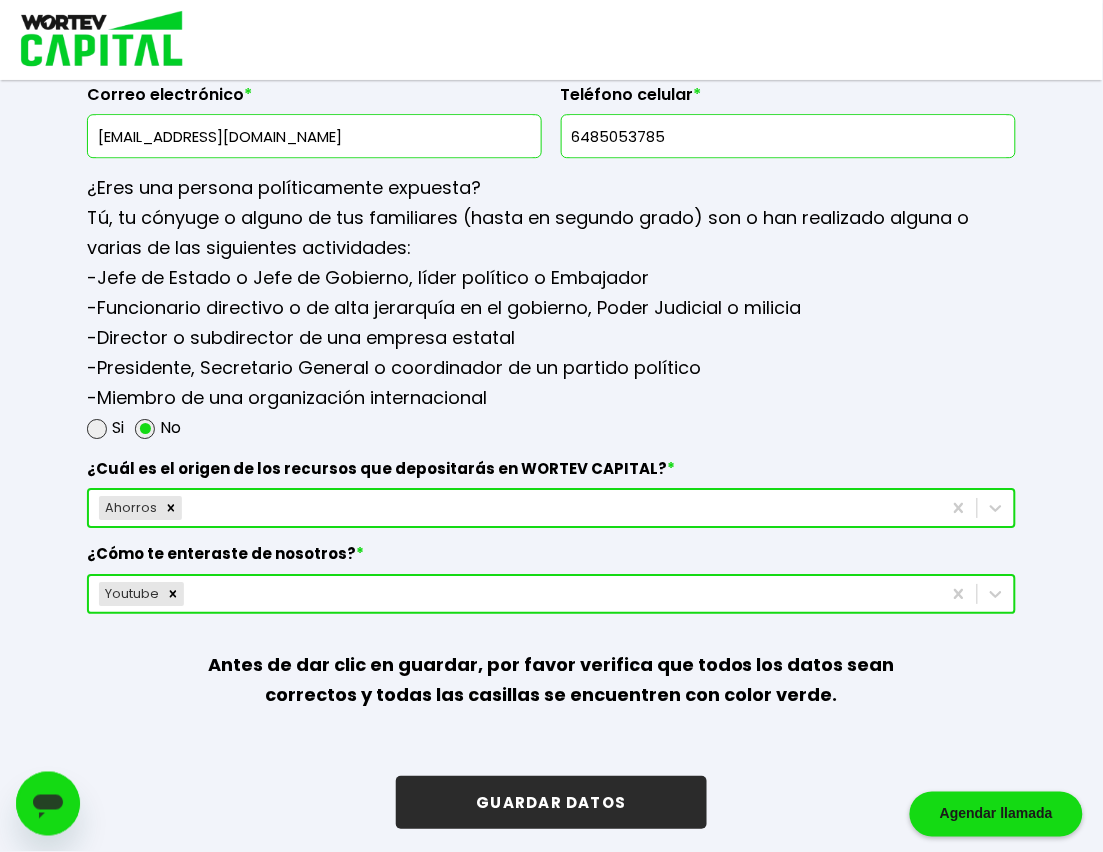 click on "GUARDAR DATOS" at bounding box center [551, 802] 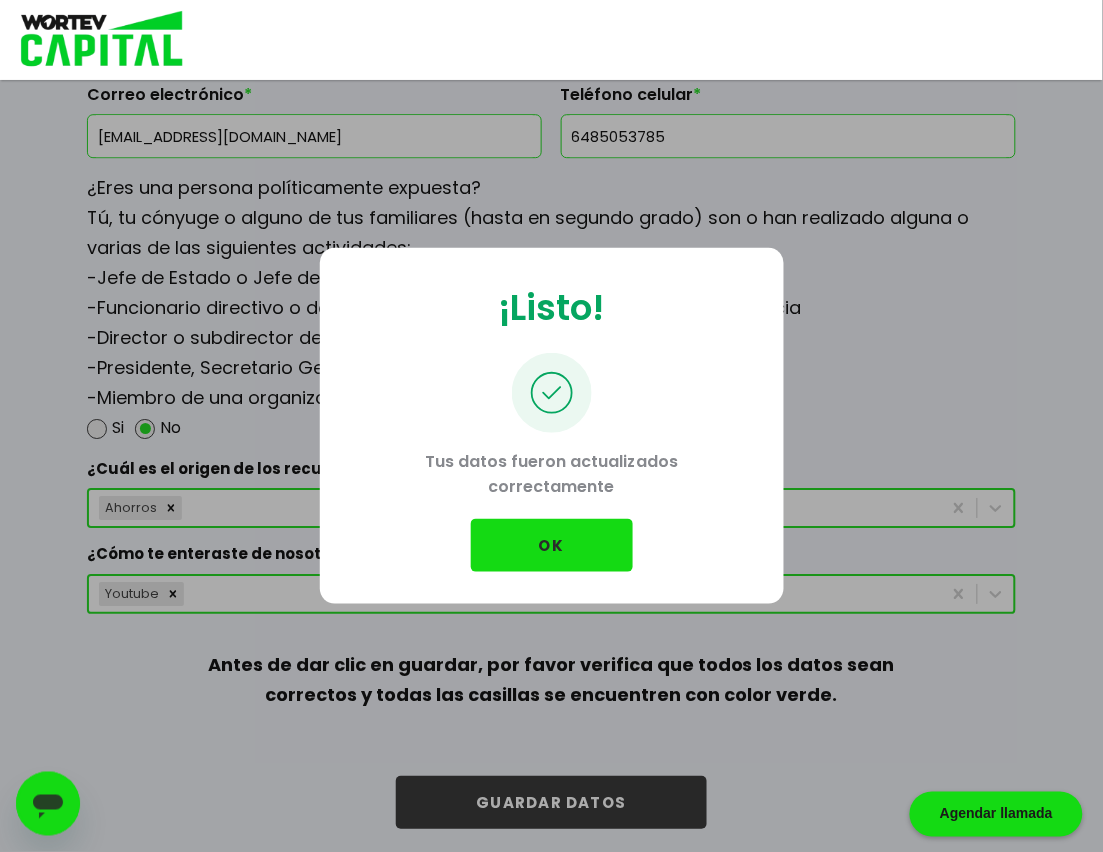 click on "OK" at bounding box center [552, 545] 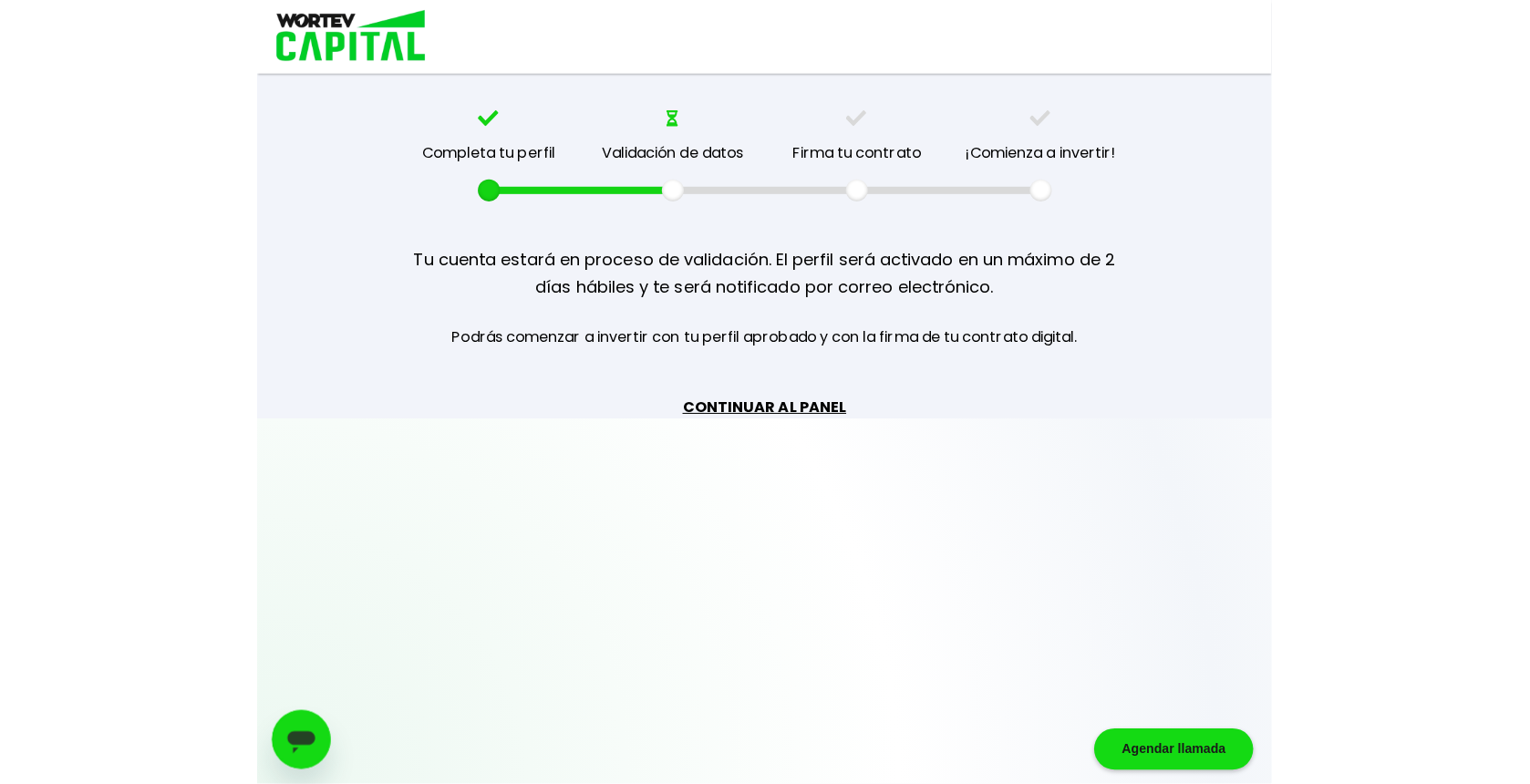 scroll, scrollTop: 0, scrollLeft: 0, axis: both 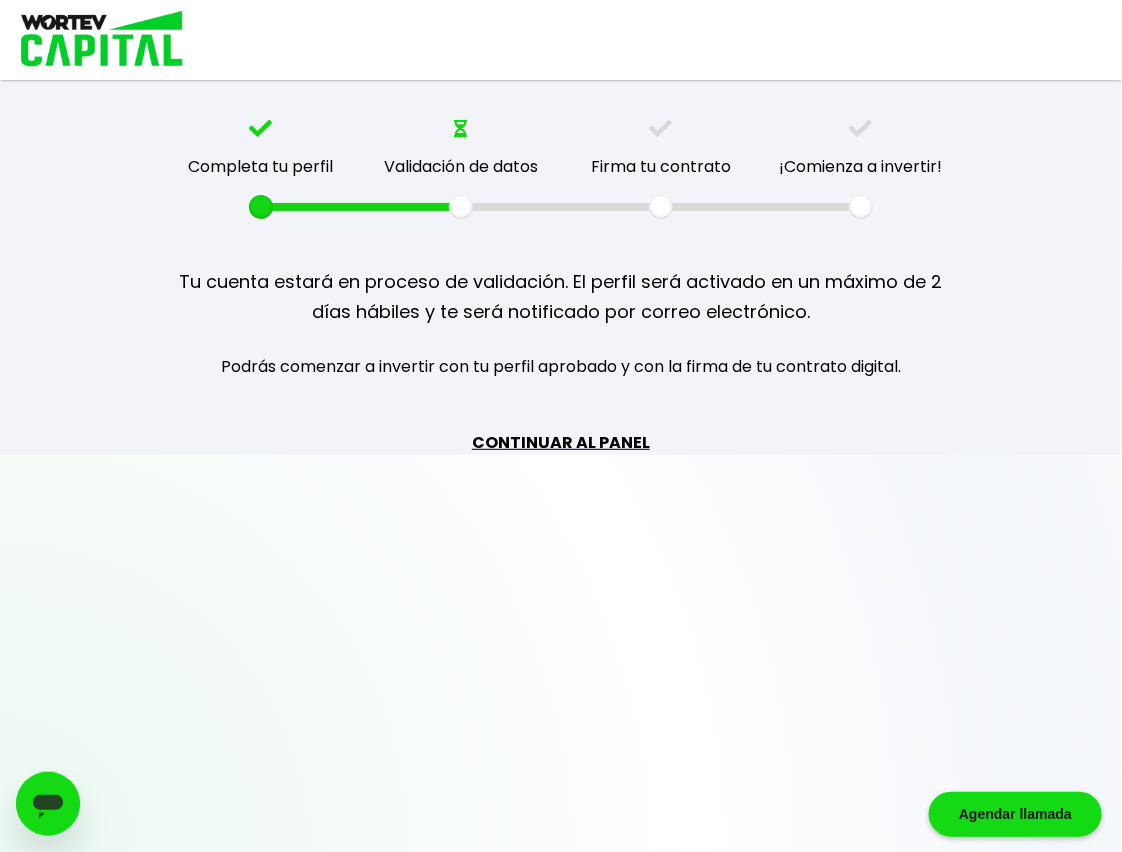 click on "CONTINUAR AL PANEL" at bounding box center (561, 442) 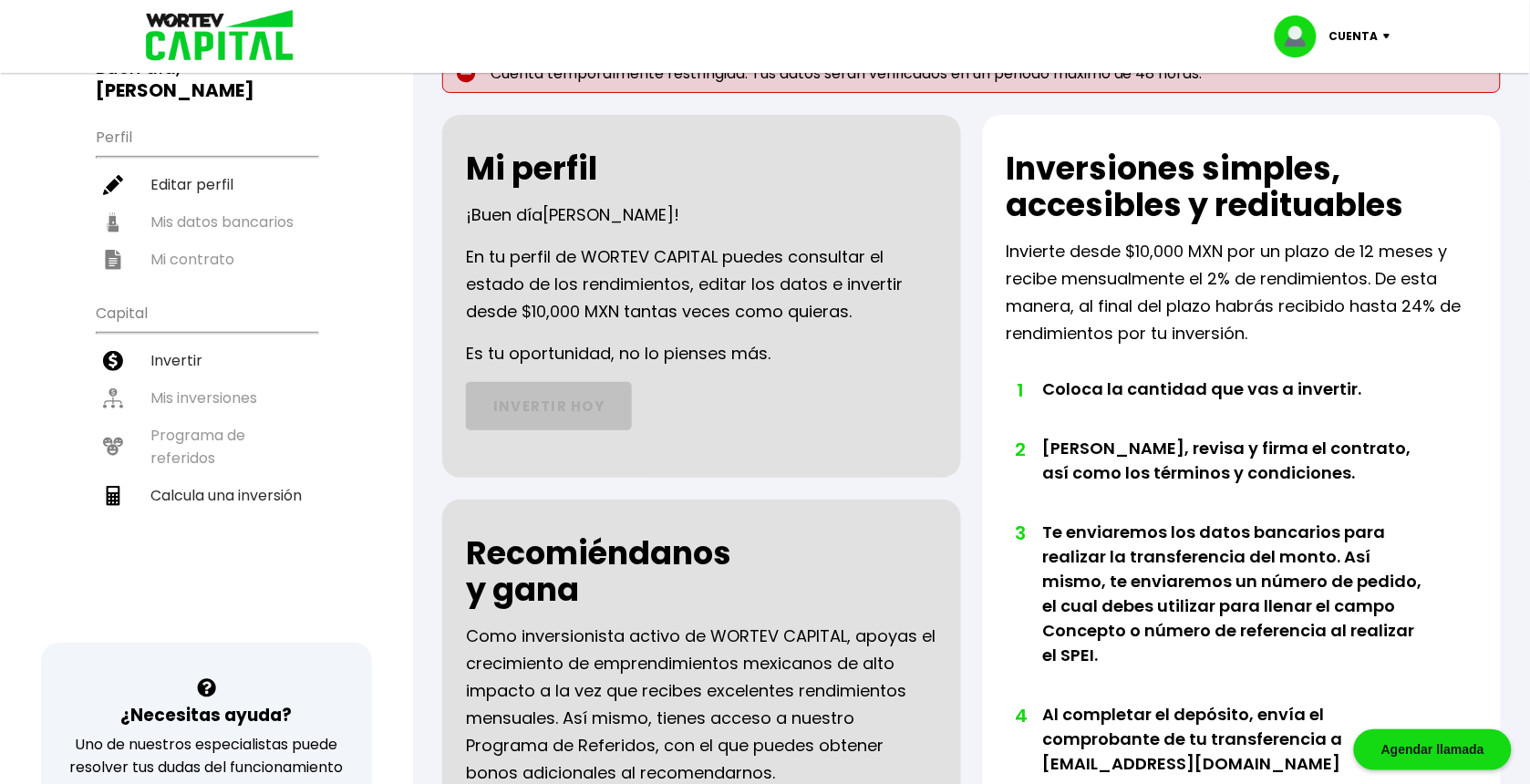 scroll, scrollTop: 41, scrollLeft: 0, axis: vertical 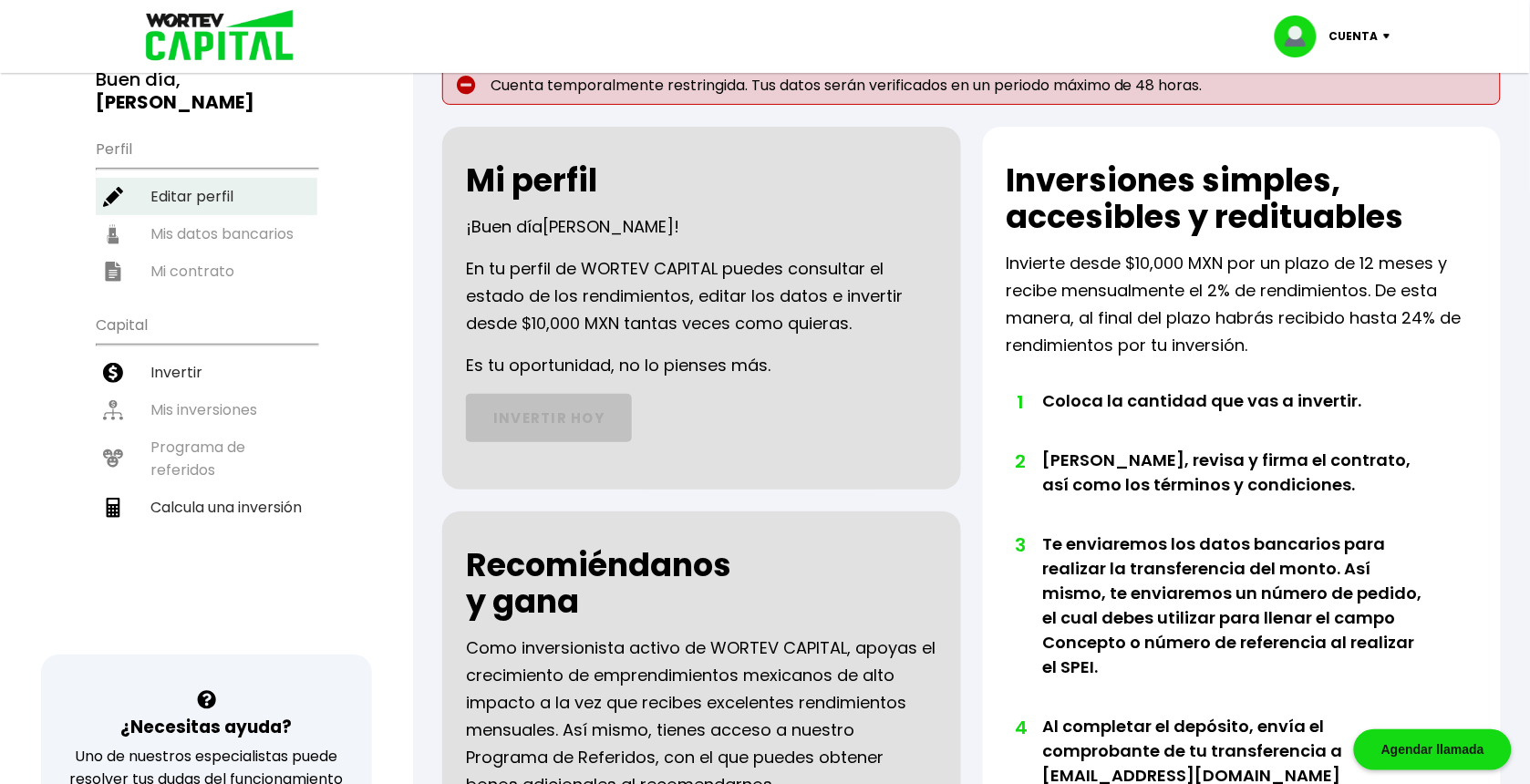 click on "Editar perfil" at bounding box center (206, 196) 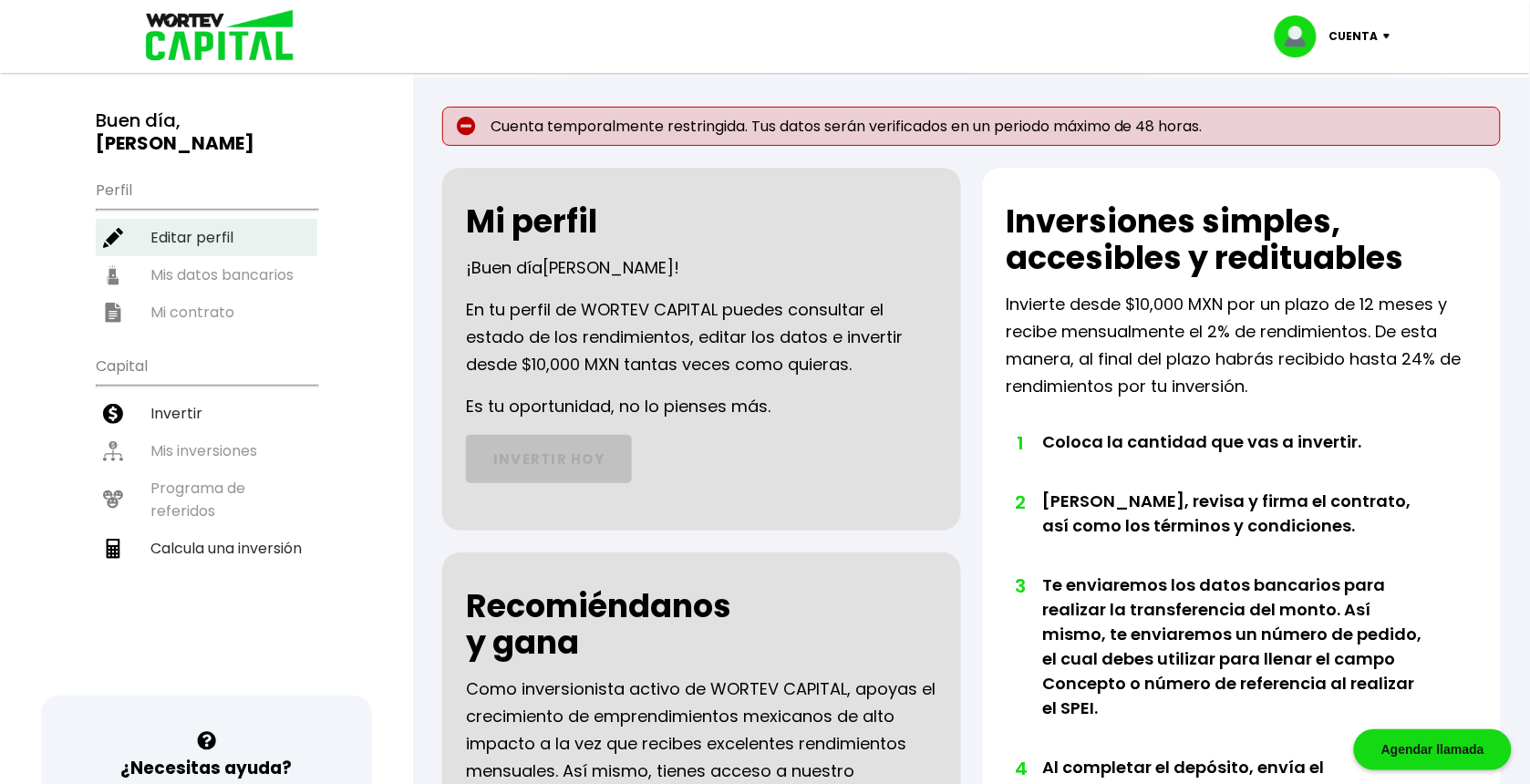 select on "Hombre" 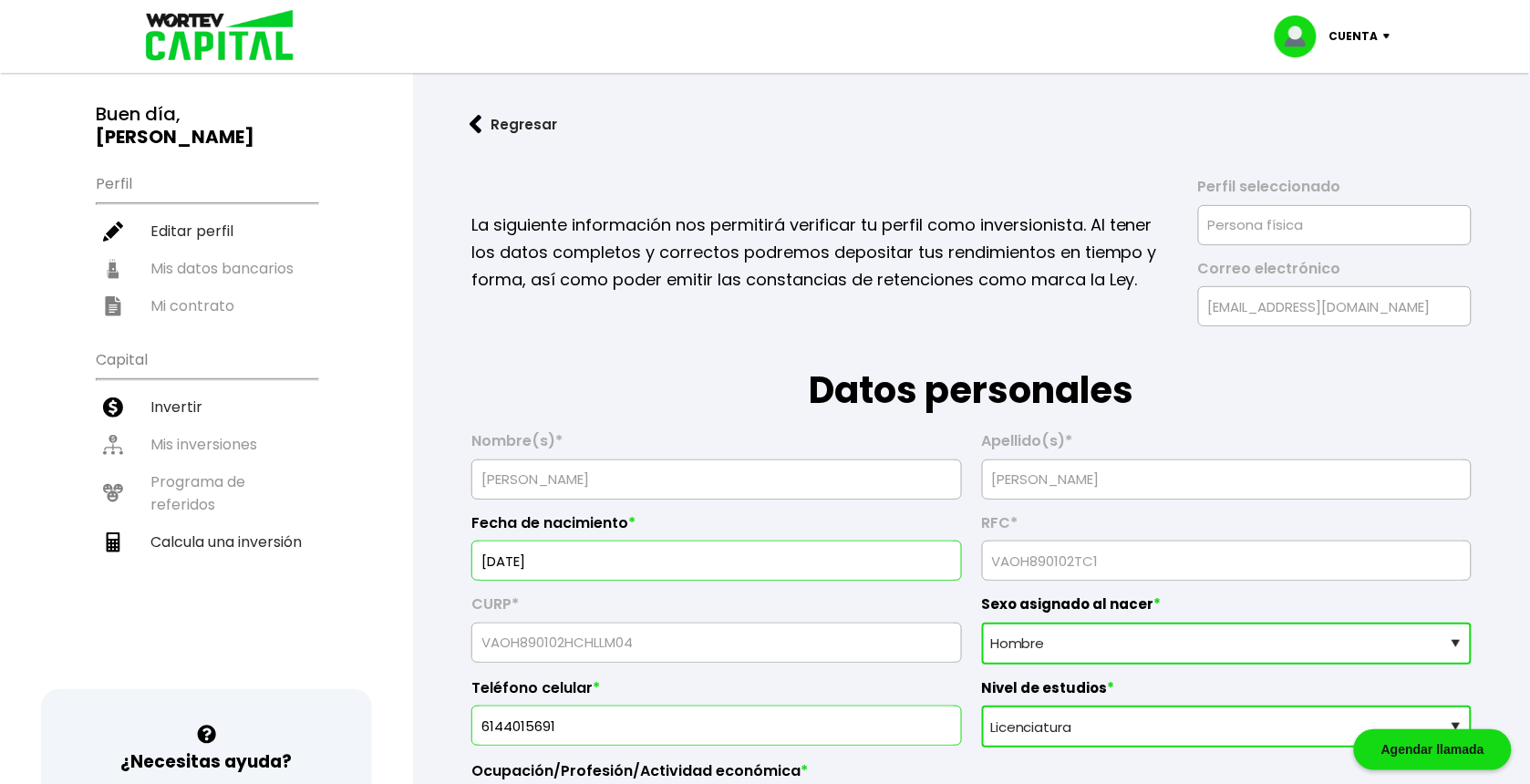 scroll, scrollTop: 0, scrollLeft: 0, axis: both 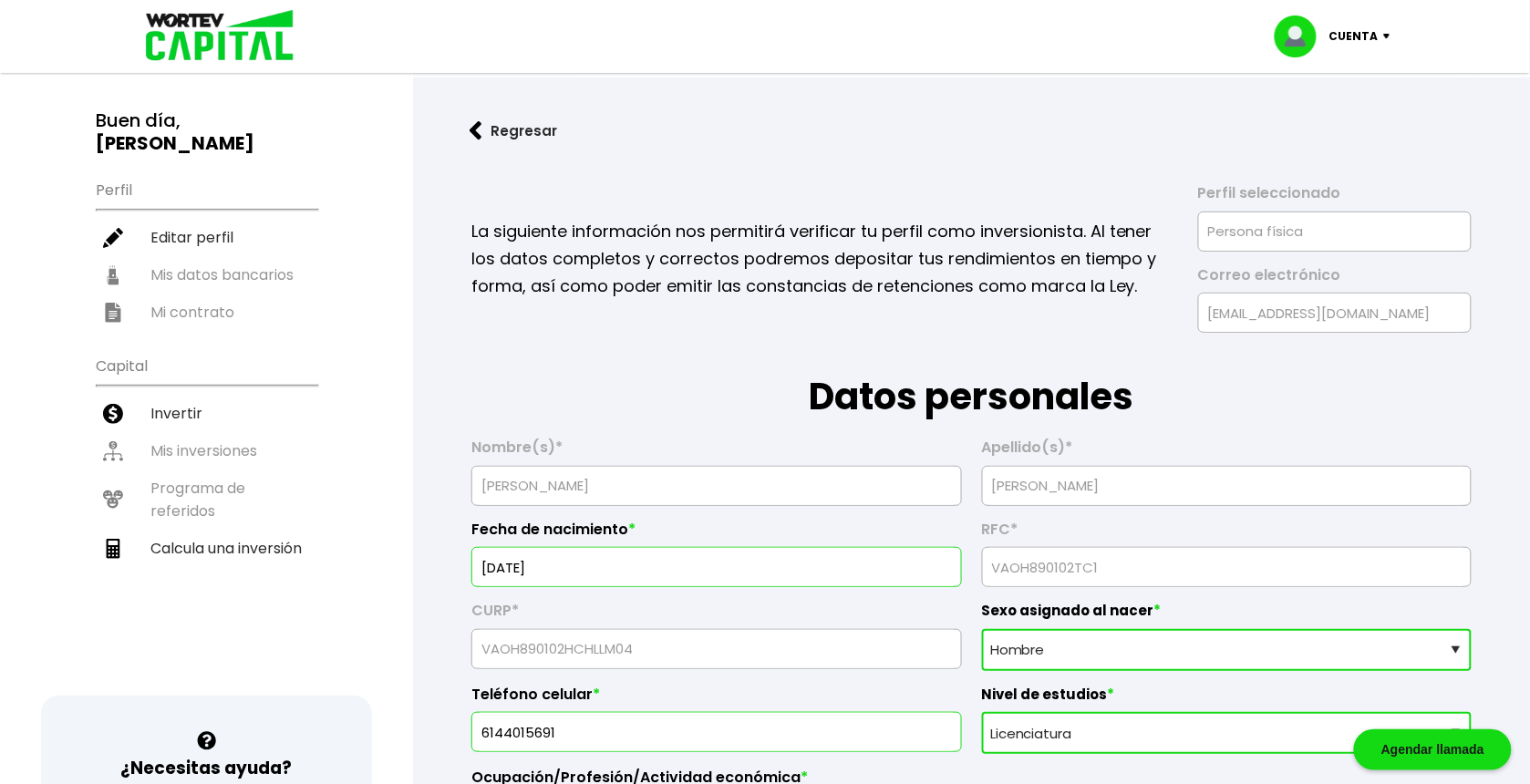 click at bounding box center [1390, 36] 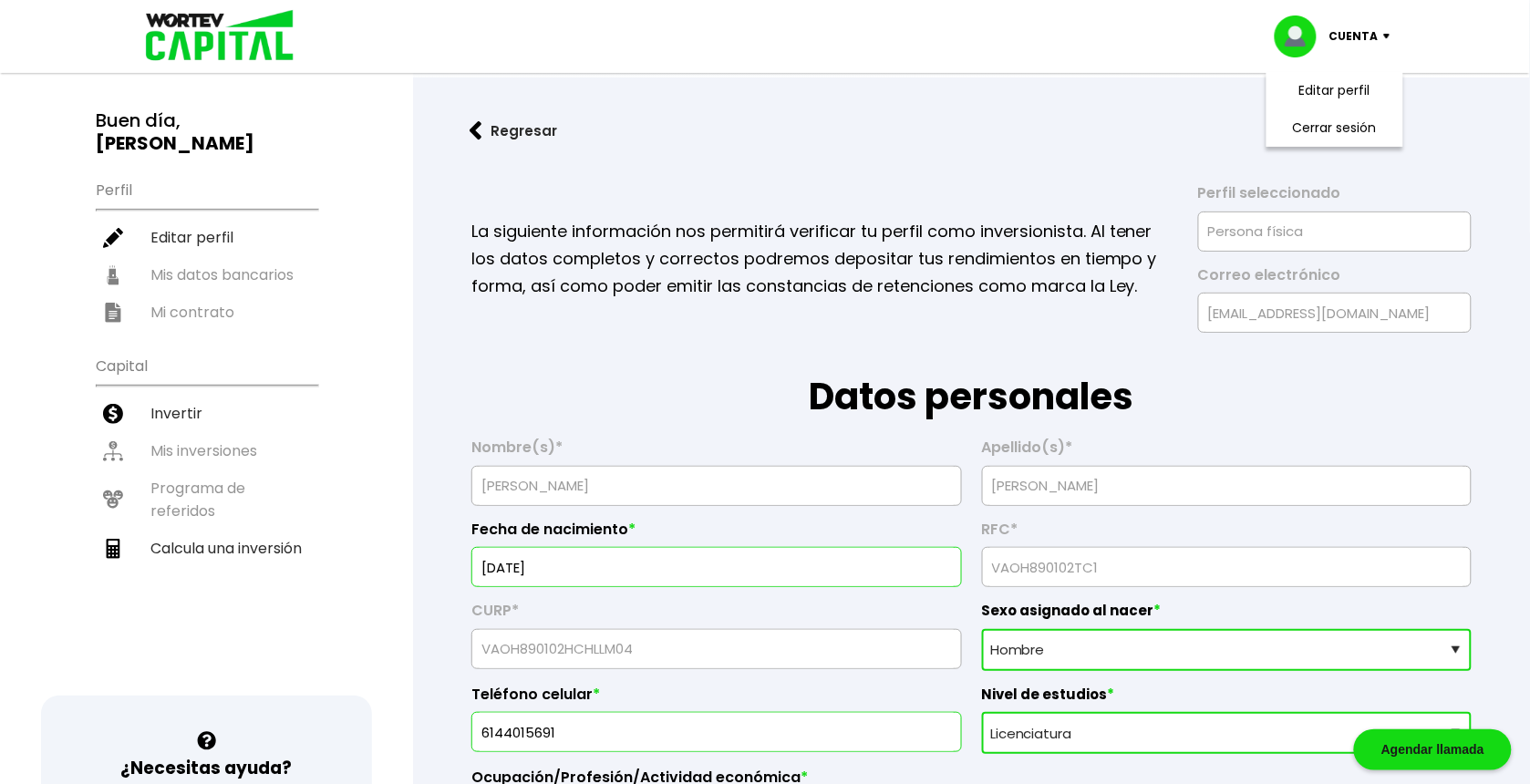 click on "Cuenta" at bounding box center [1339, 36] 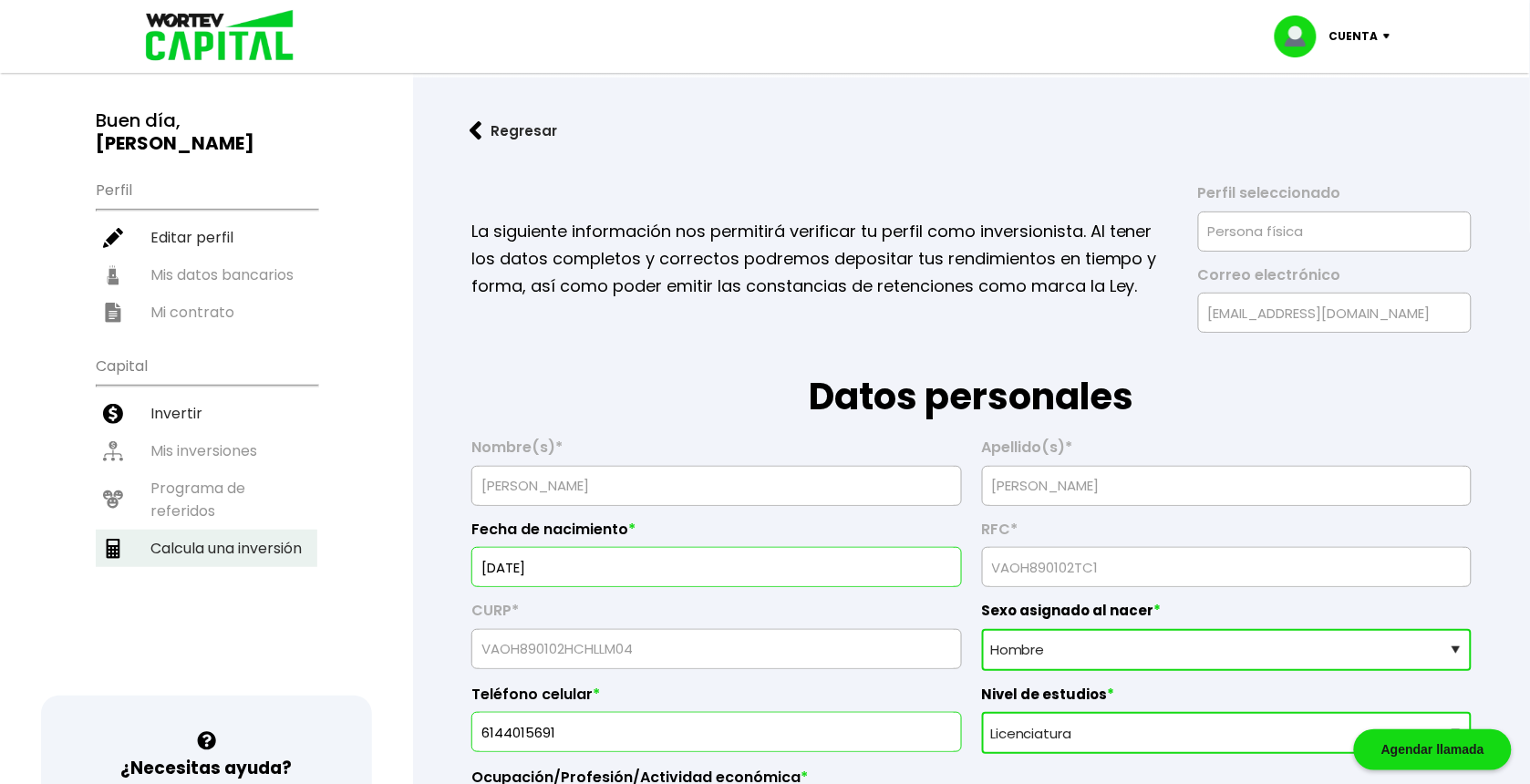 click on "Calcula una inversión" at bounding box center (206, 548) 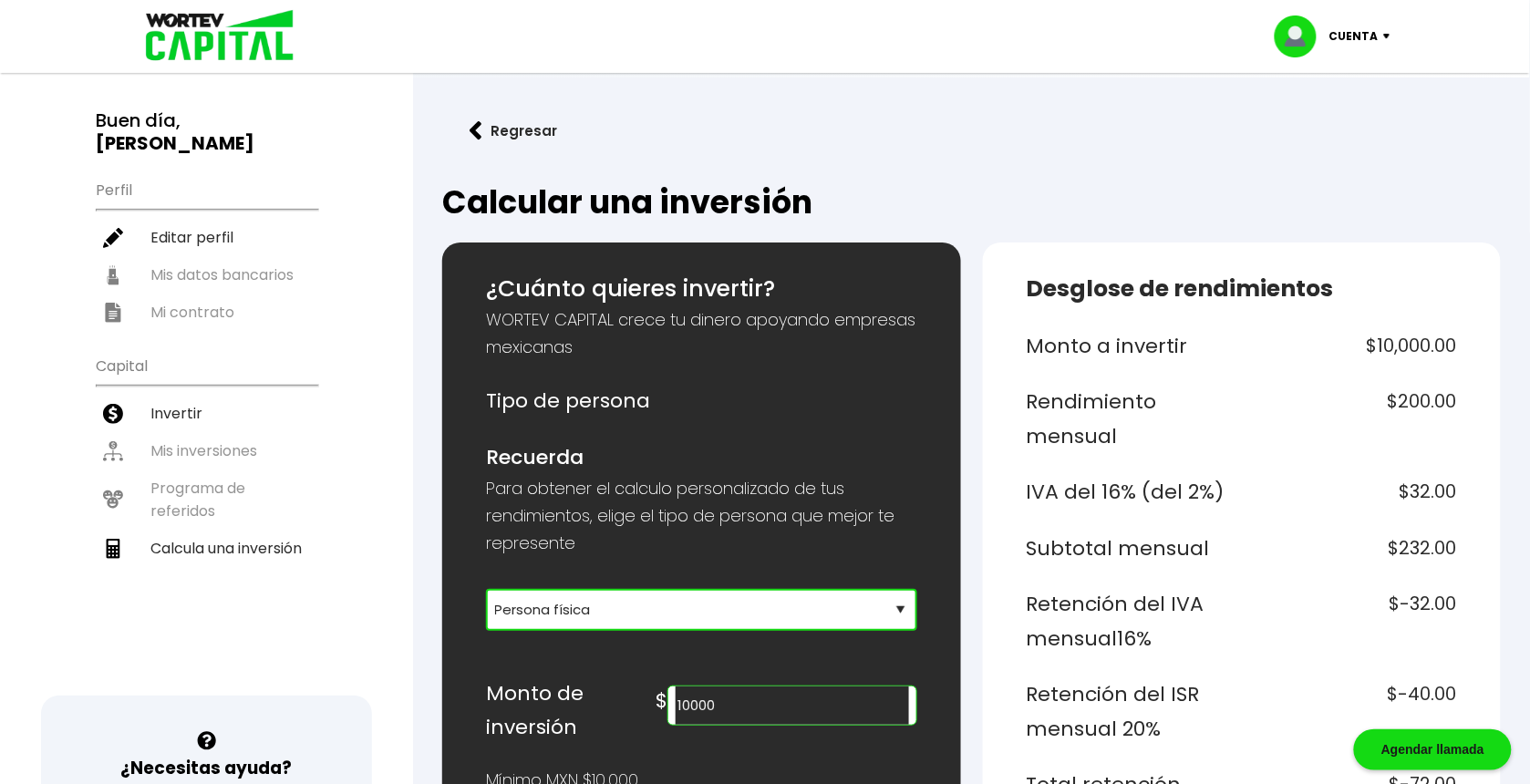 click on "Selecciona tu tipo de persona Persona Física que emite factura Persona física Persona moral" at bounding box center [701, 610] 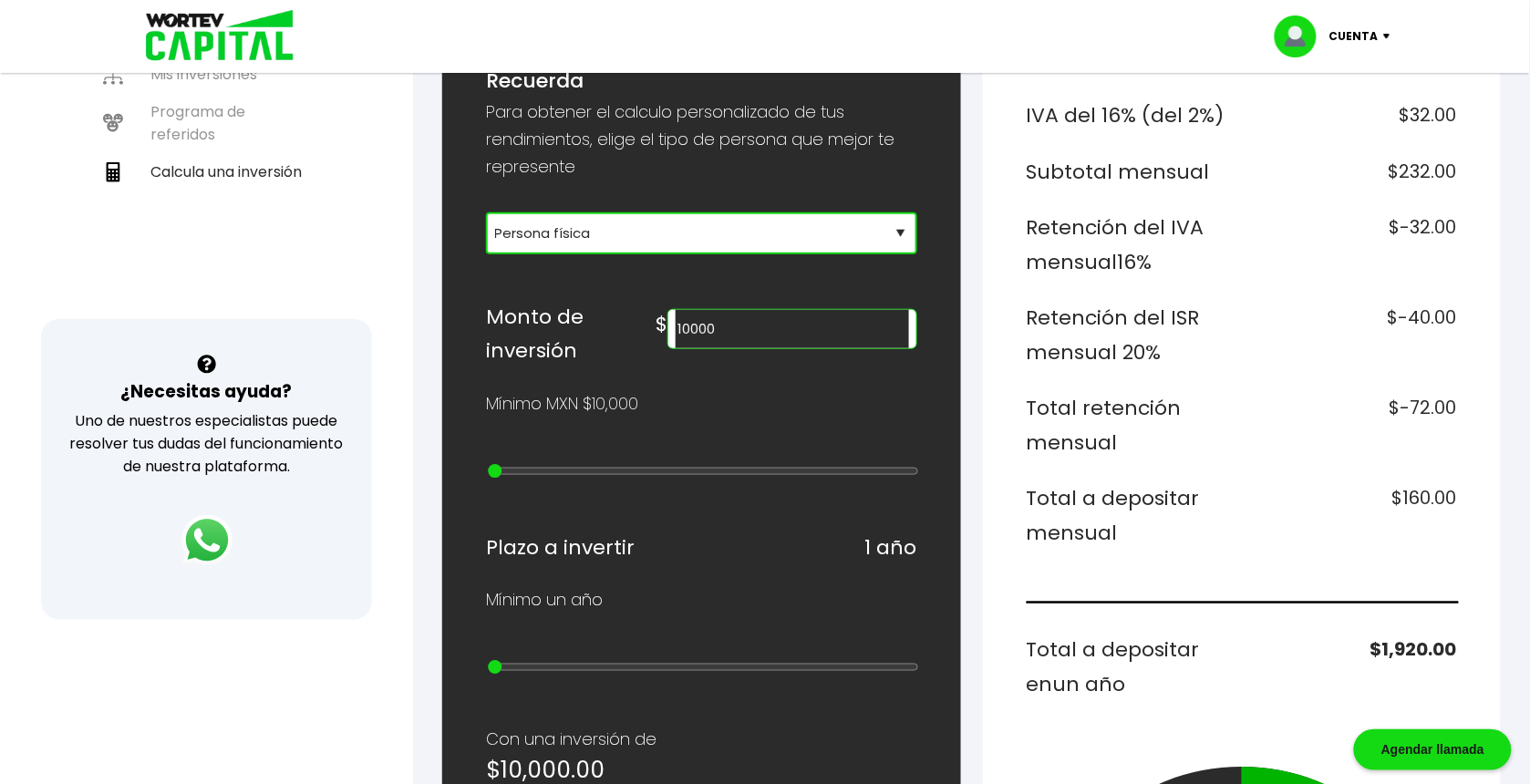scroll, scrollTop: 385, scrollLeft: 0, axis: vertical 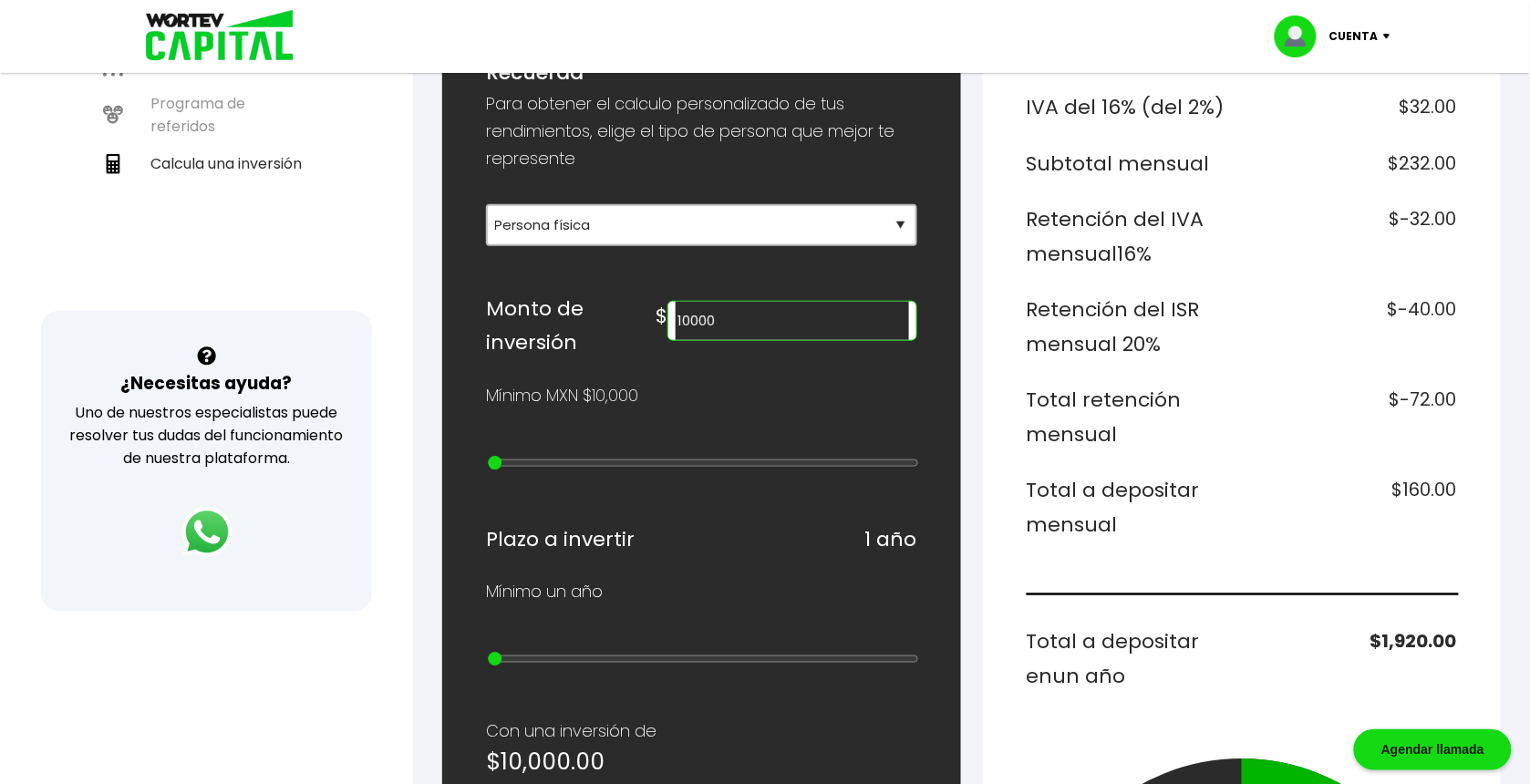 click on "10000" at bounding box center (791, 321) 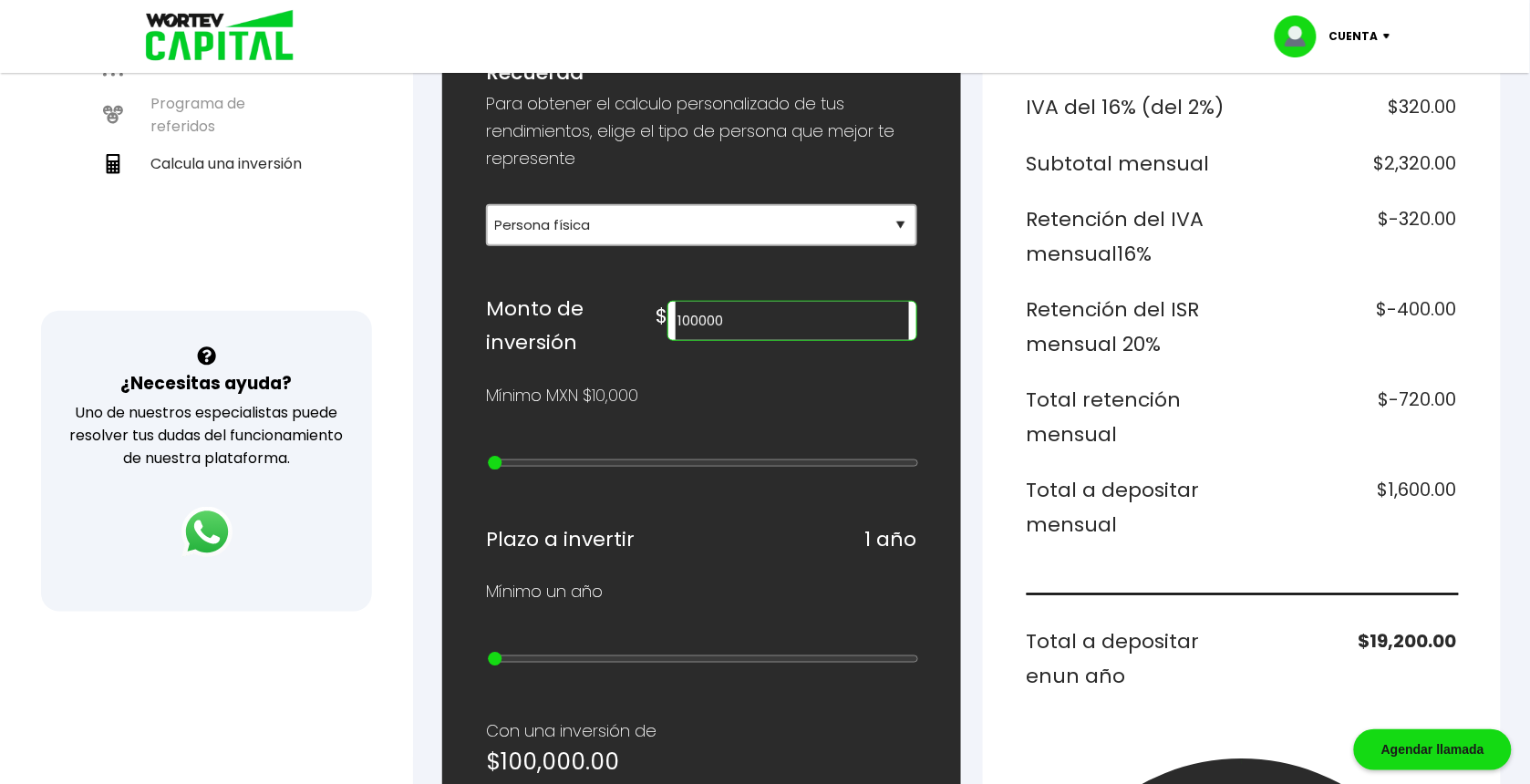 click on "Plazo a invertir   1   año" at bounding box center [701, 540] 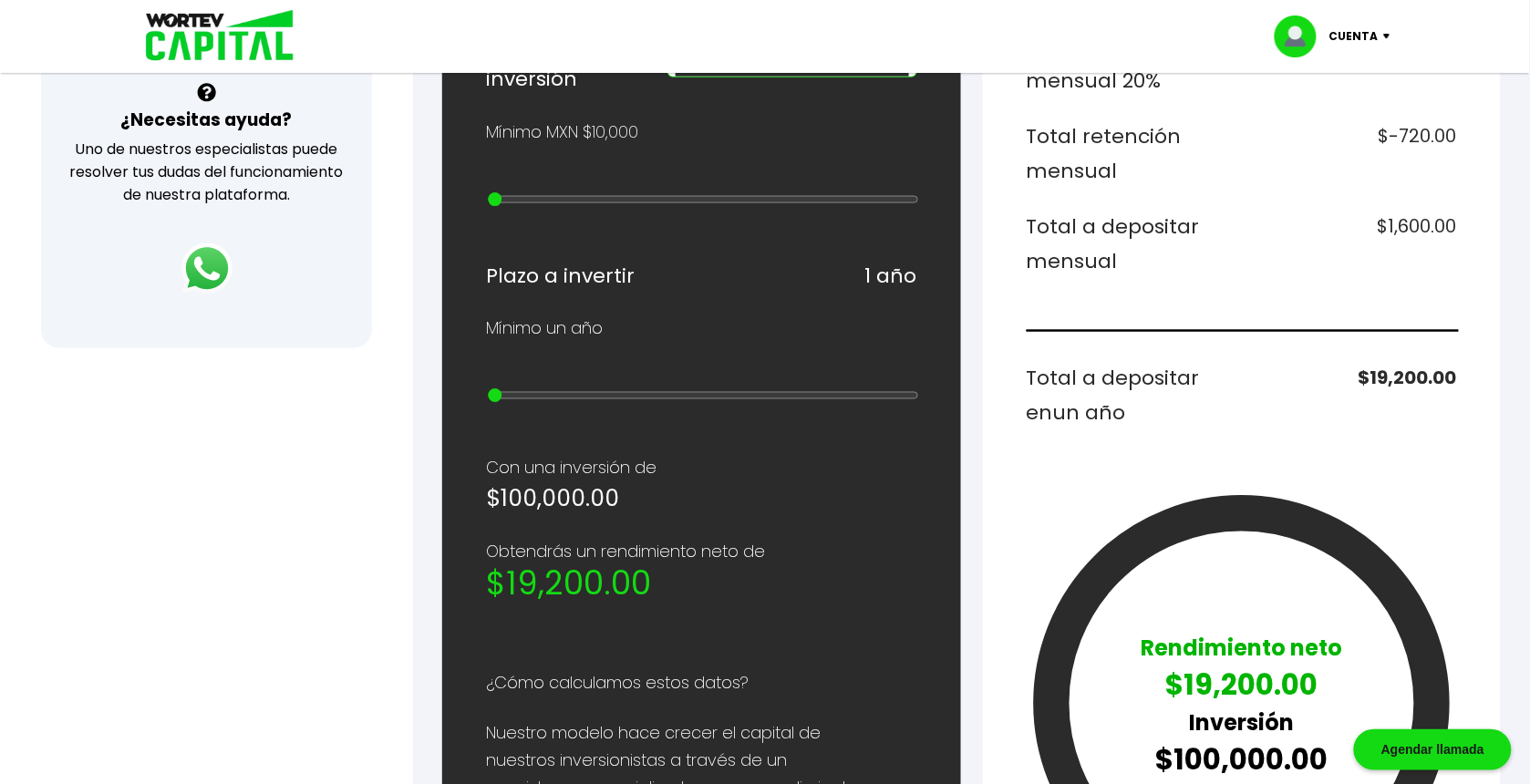 scroll, scrollTop: 654, scrollLeft: 0, axis: vertical 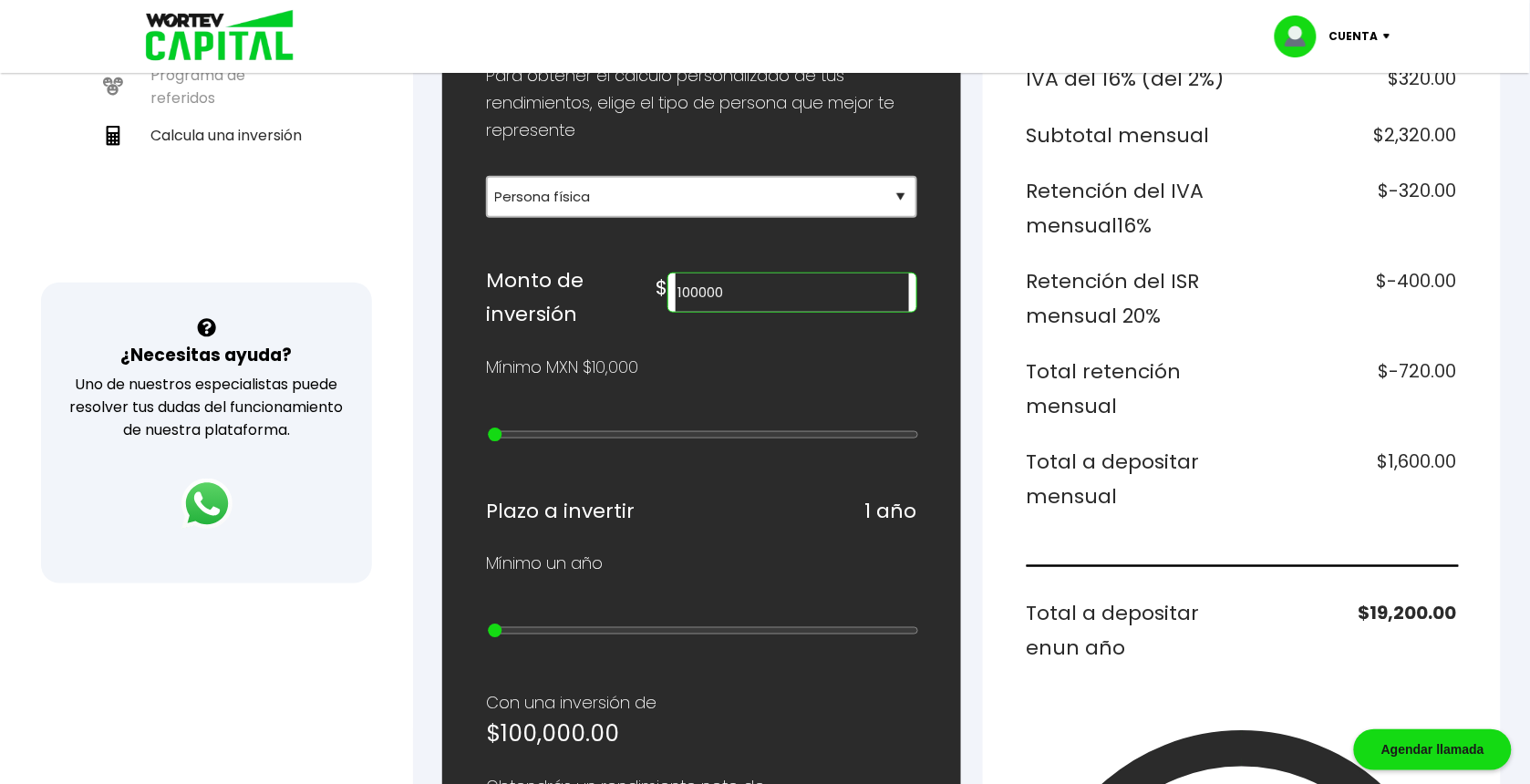 click on "100000" at bounding box center [791, 293] 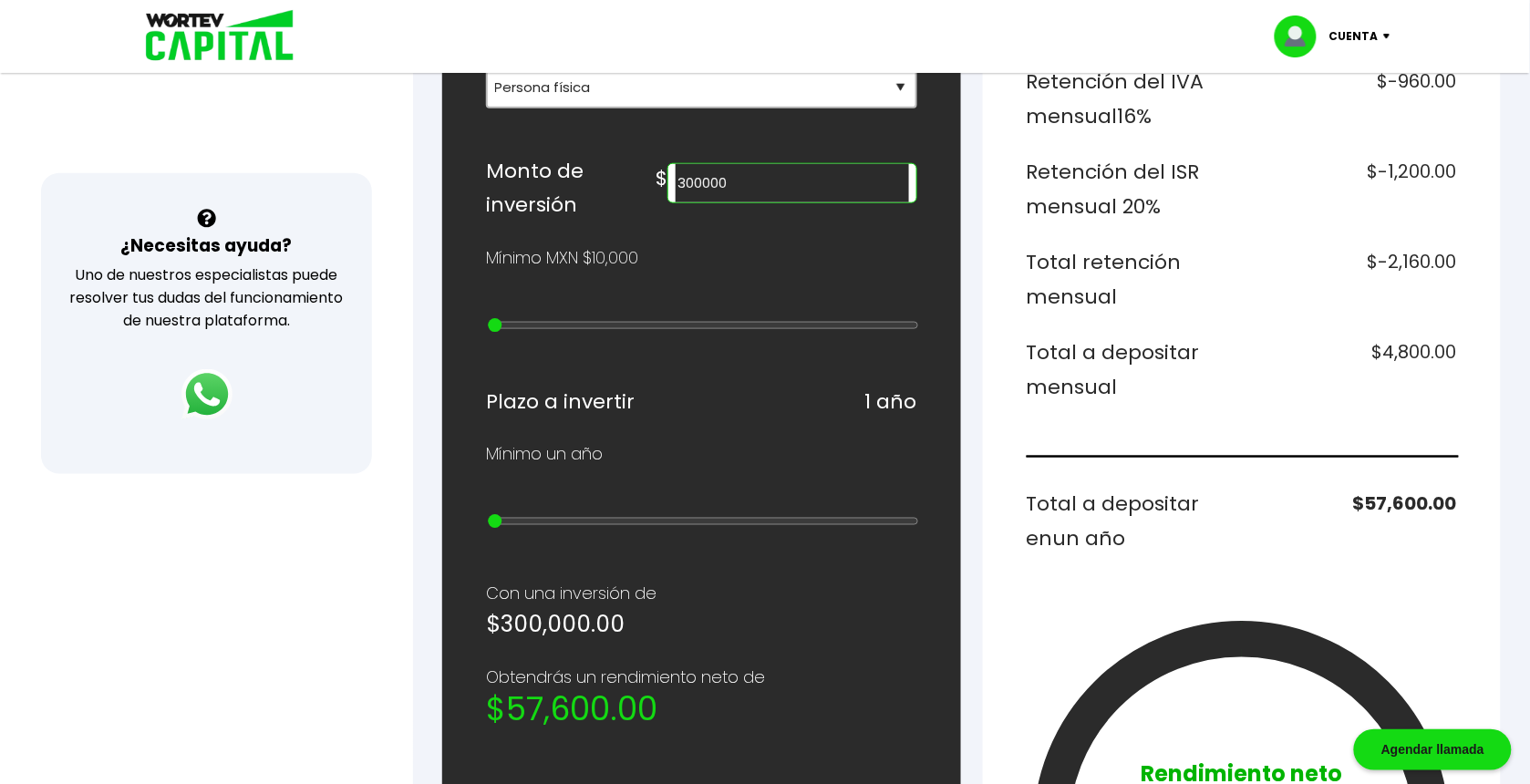 scroll, scrollTop: 529, scrollLeft: 0, axis: vertical 